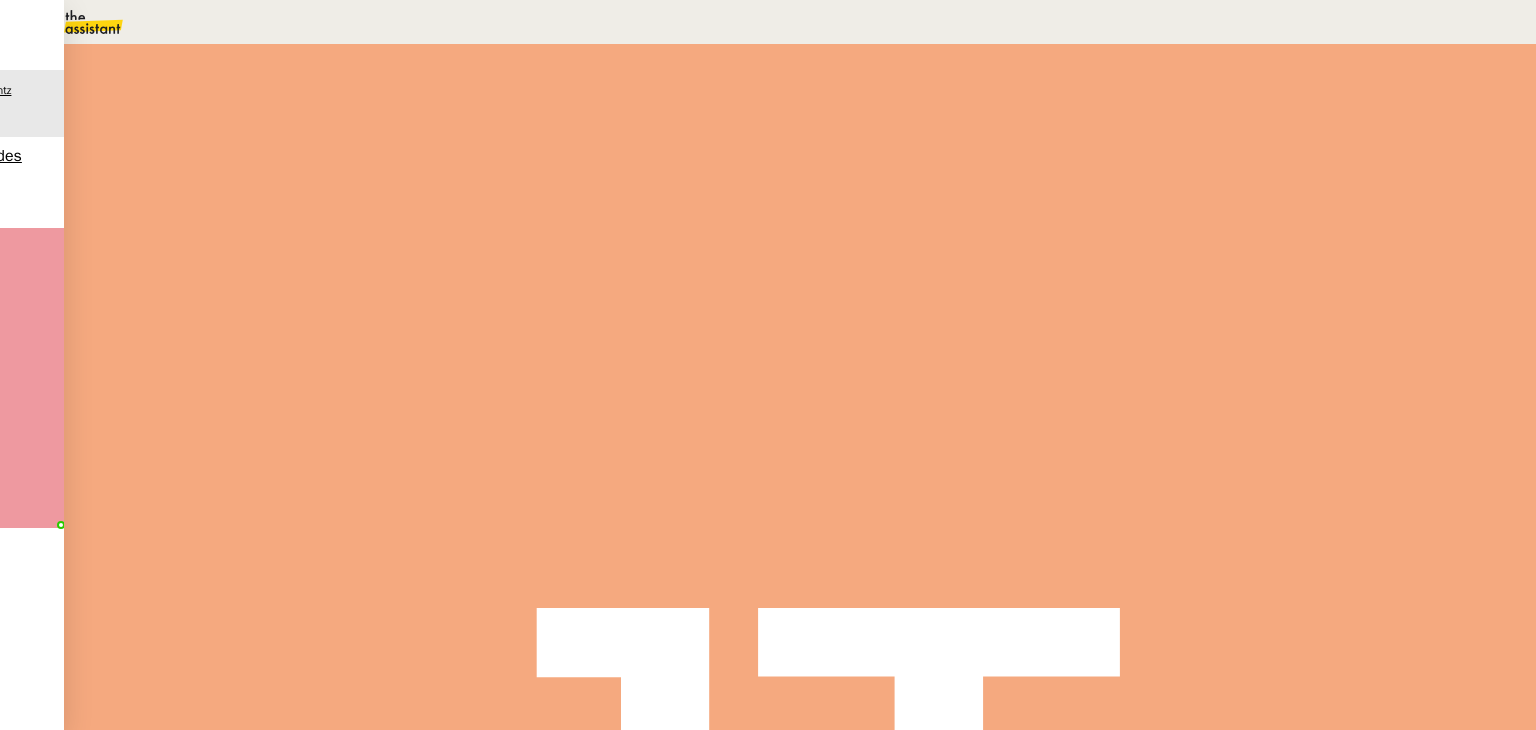 scroll, scrollTop: 0, scrollLeft: 0, axis: both 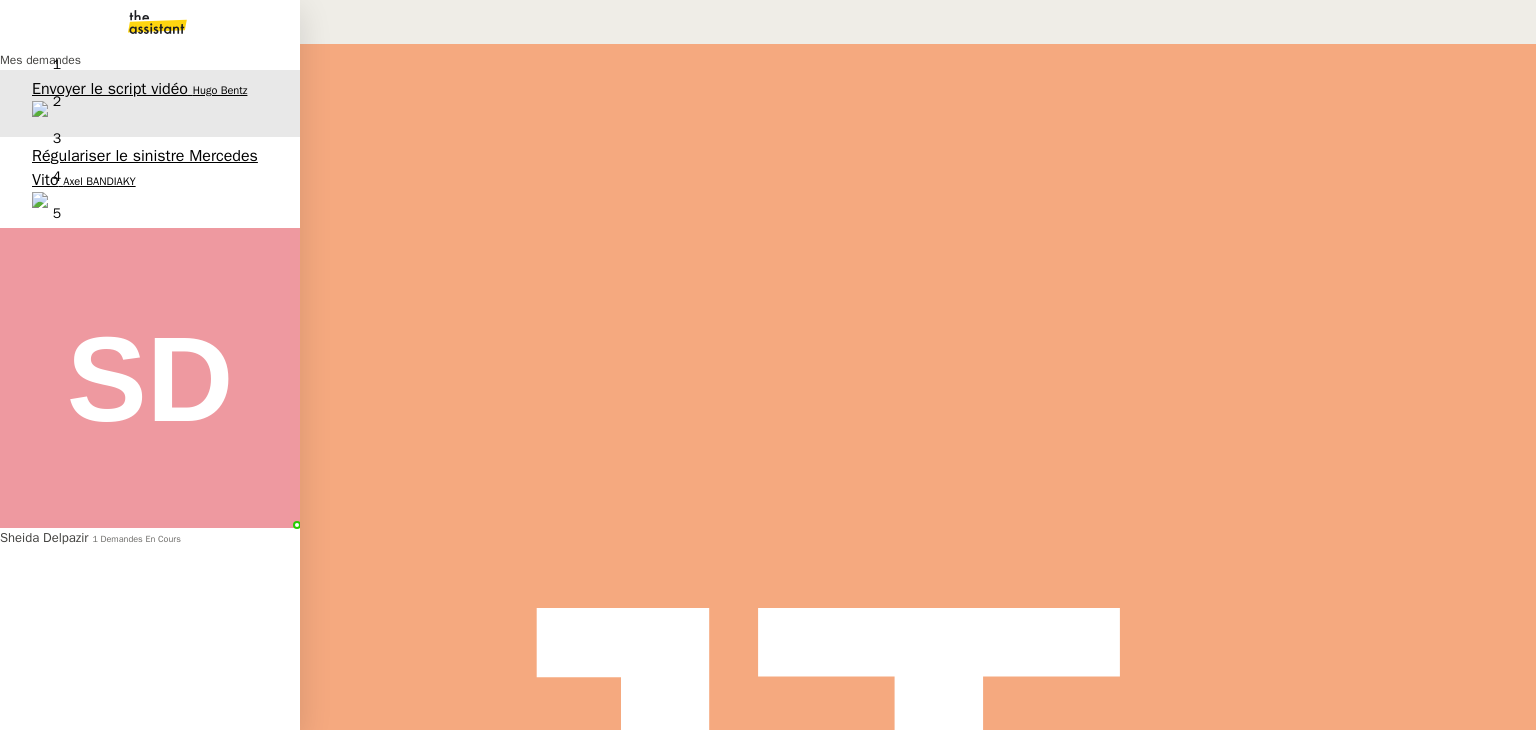 click on "Régulariser le sinistre Mercedes Vito" at bounding box center (145, 167) 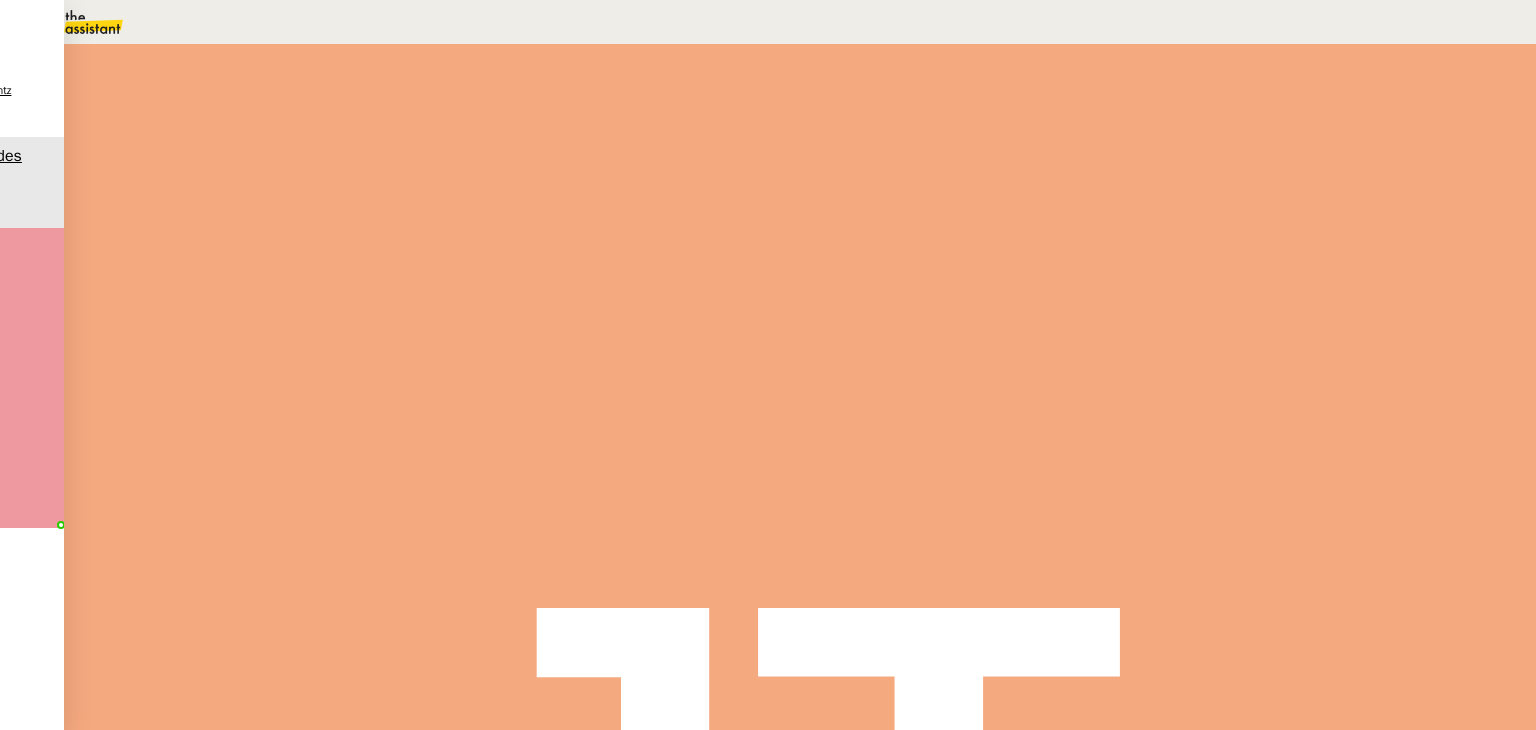 scroll, scrollTop: 0, scrollLeft: 0, axis: both 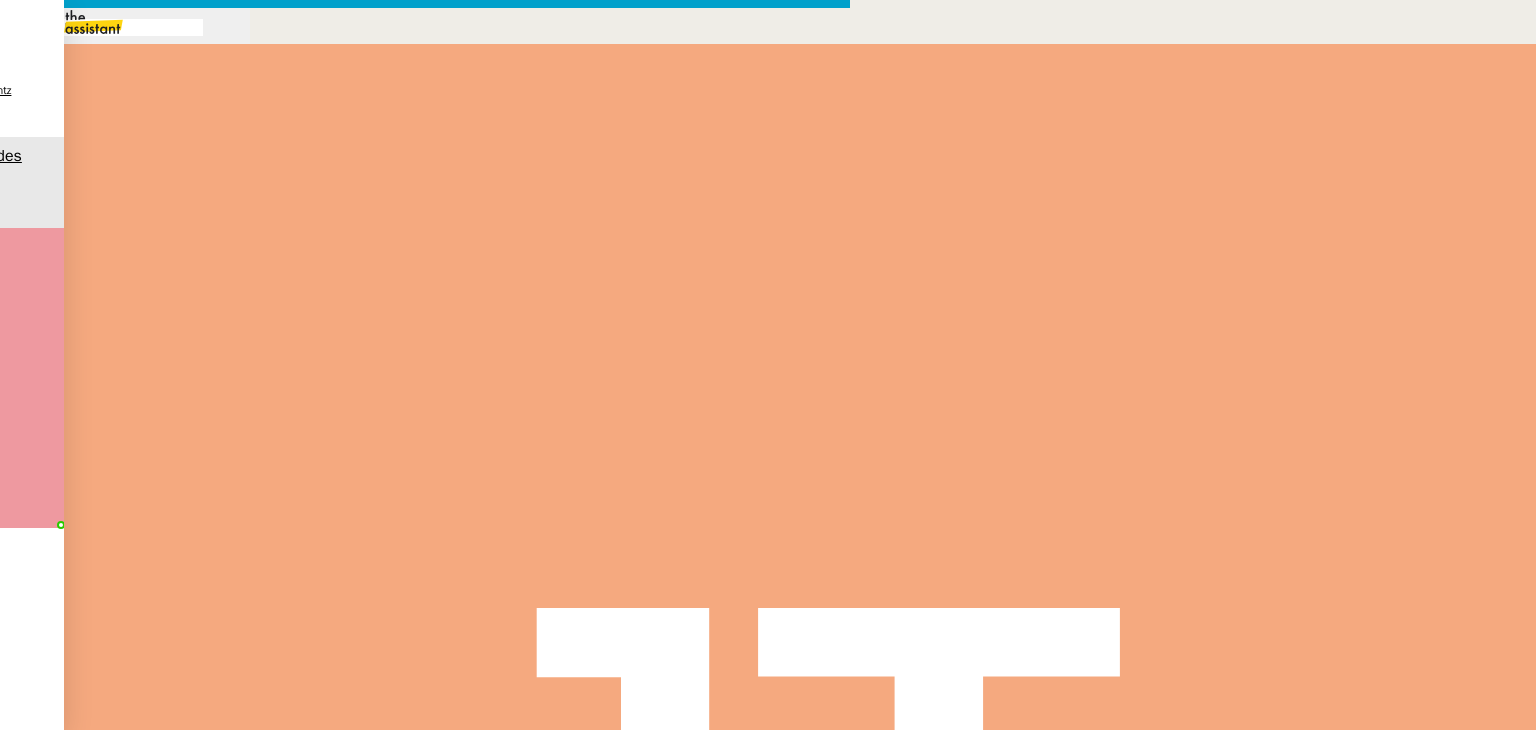 click at bounding box center (116, 27) 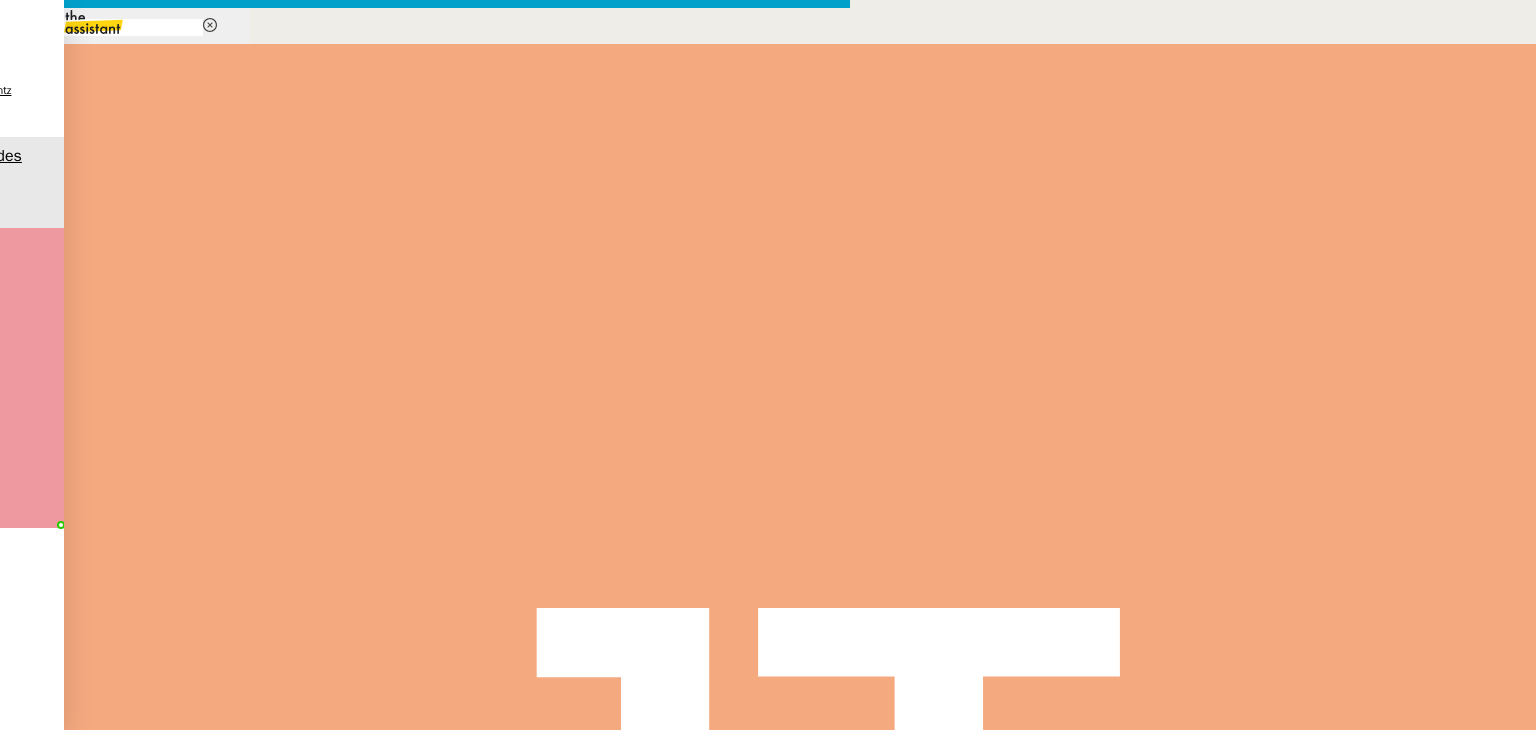 type on "fin" 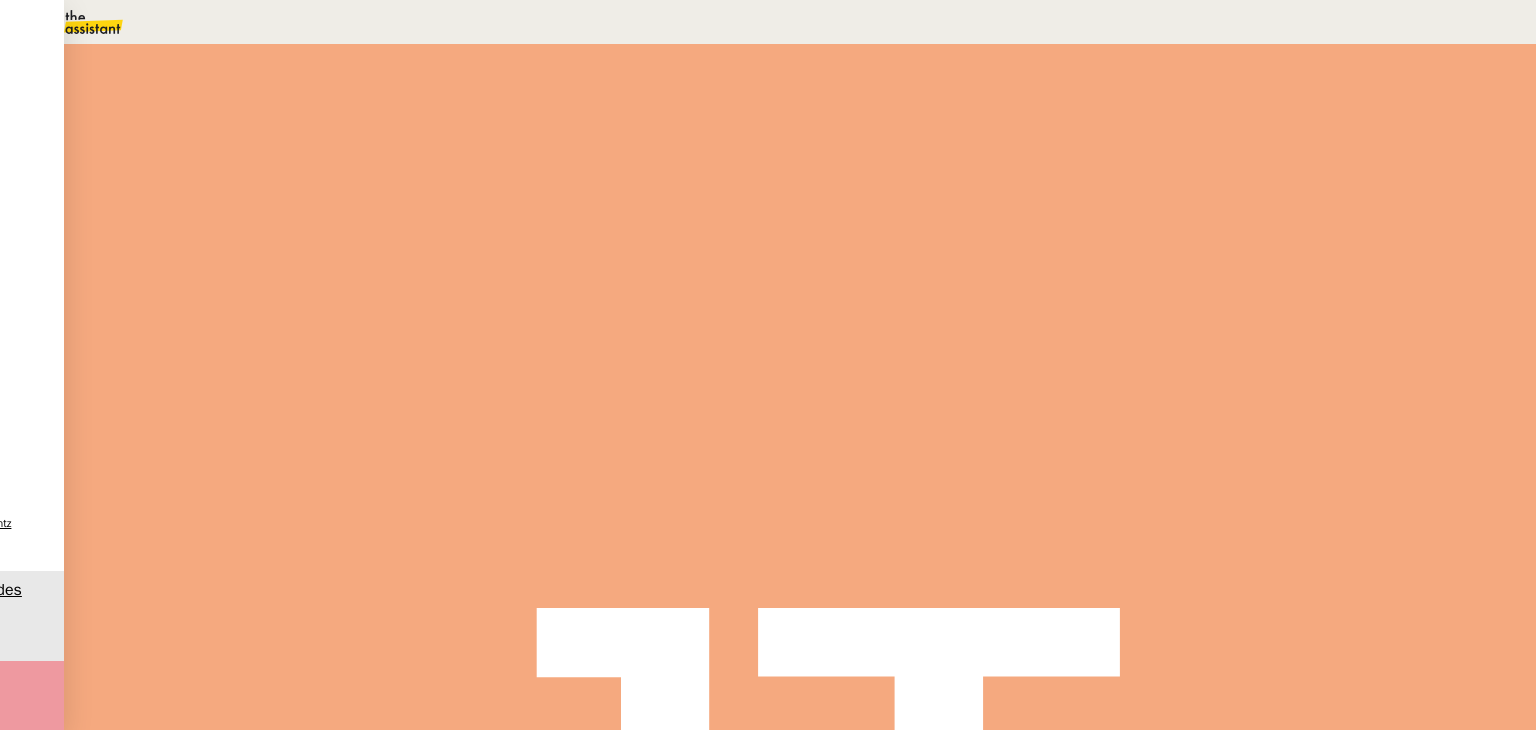 scroll, scrollTop: 0, scrollLeft: 0, axis: both 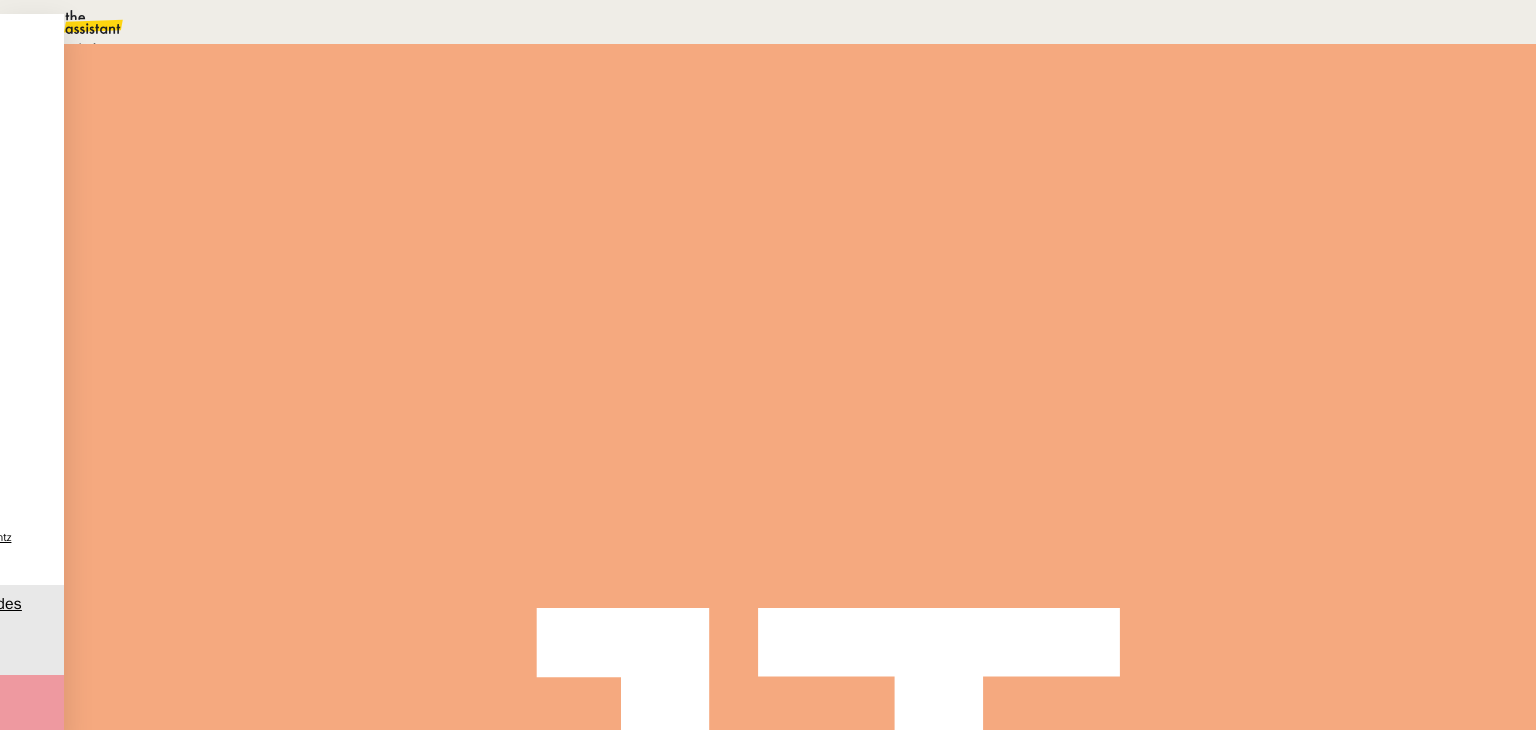 click on "Terminé" at bounding box center [72, 48] 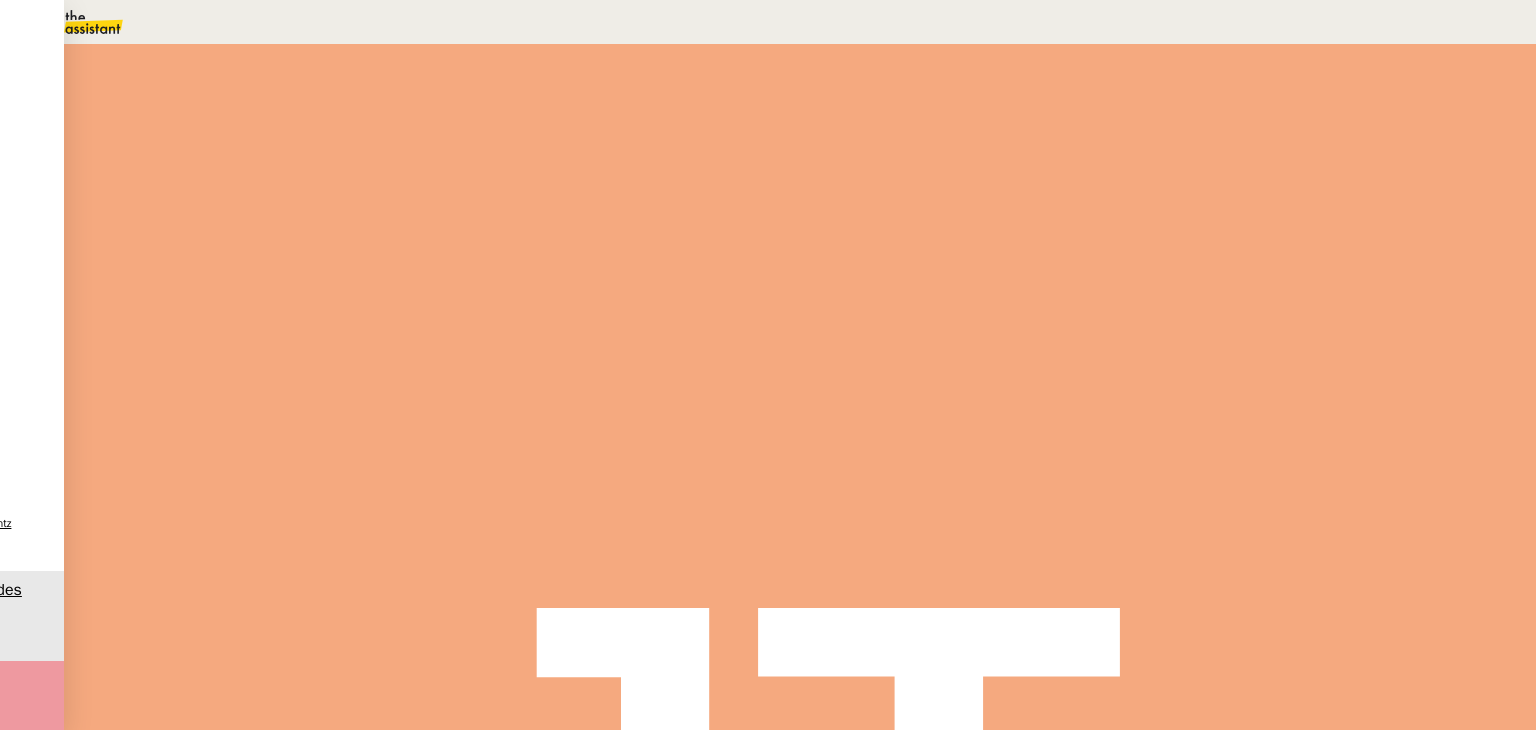 click on "Sauver" at bounding box center [1139, 188] 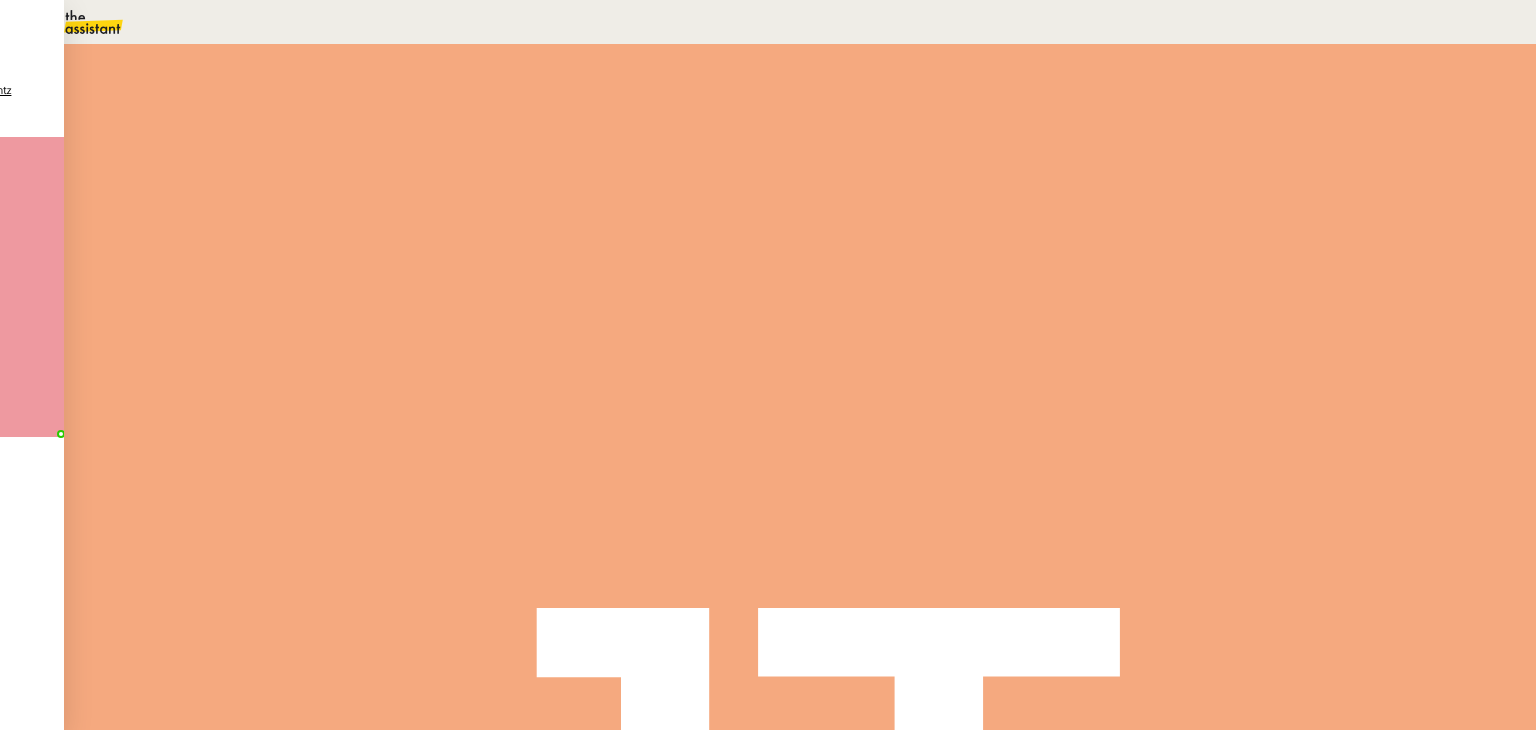 scroll, scrollTop: 200, scrollLeft: 0, axis: vertical 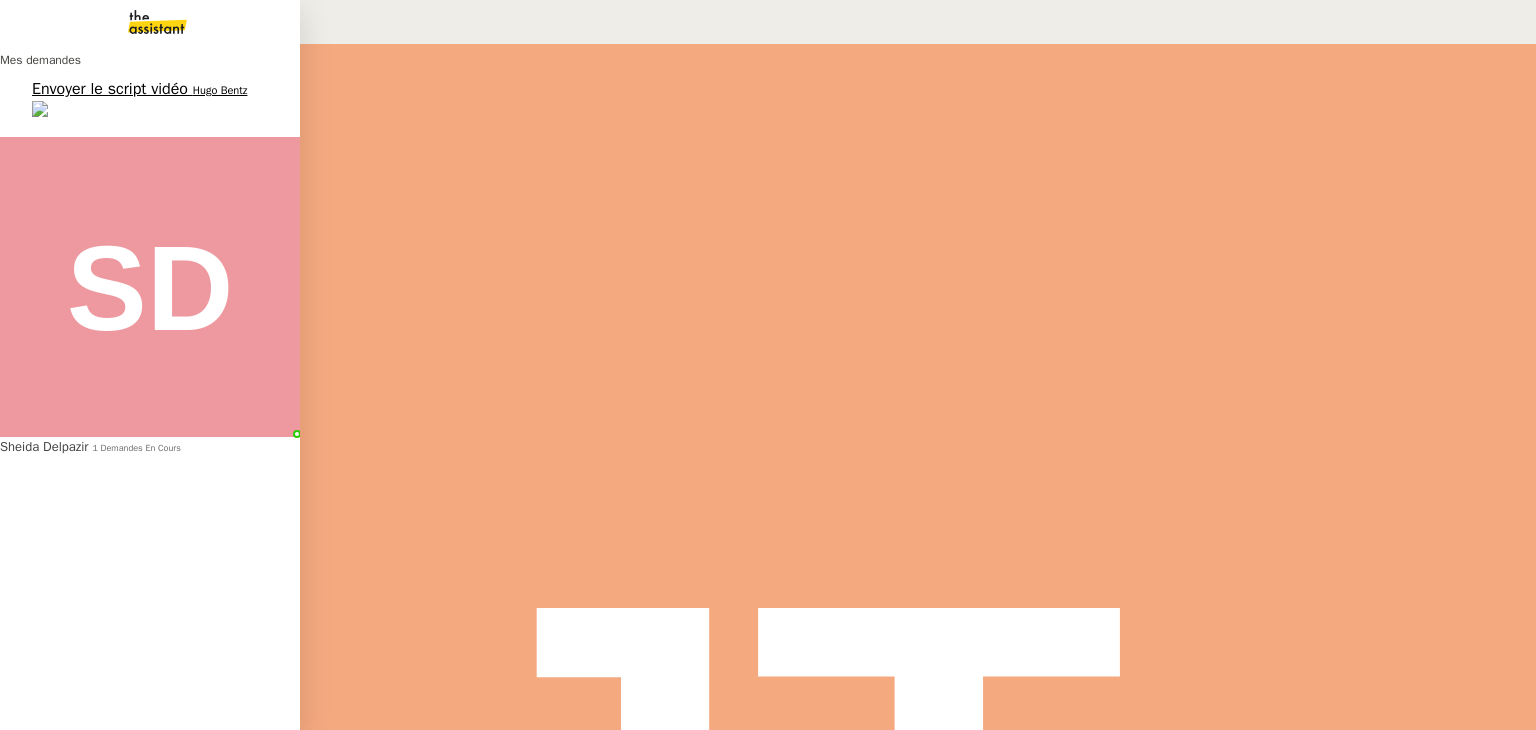 click on "Envoyer le script vidéo" at bounding box center (110, 89) 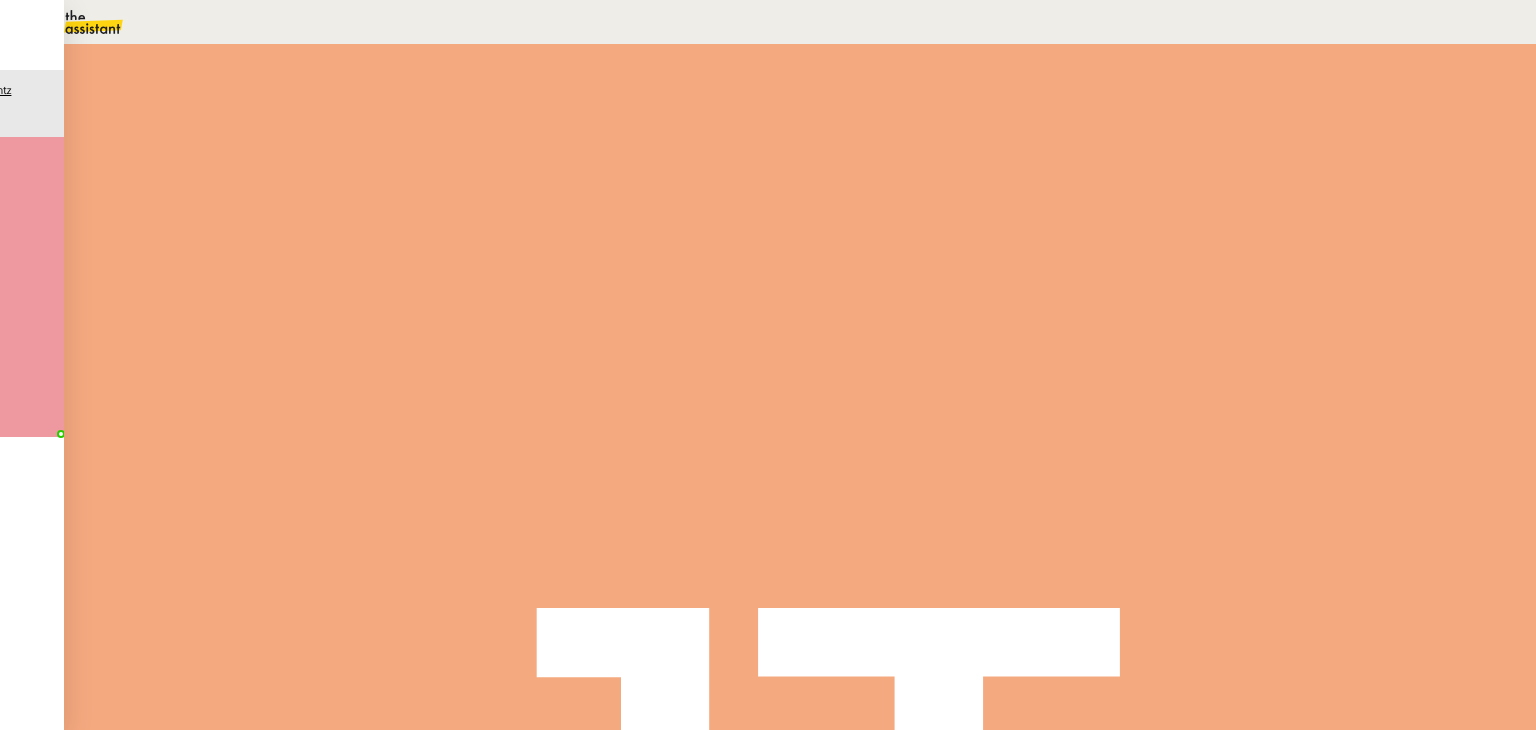 scroll, scrollTop: 0, scrollLeft: 0, axis: both 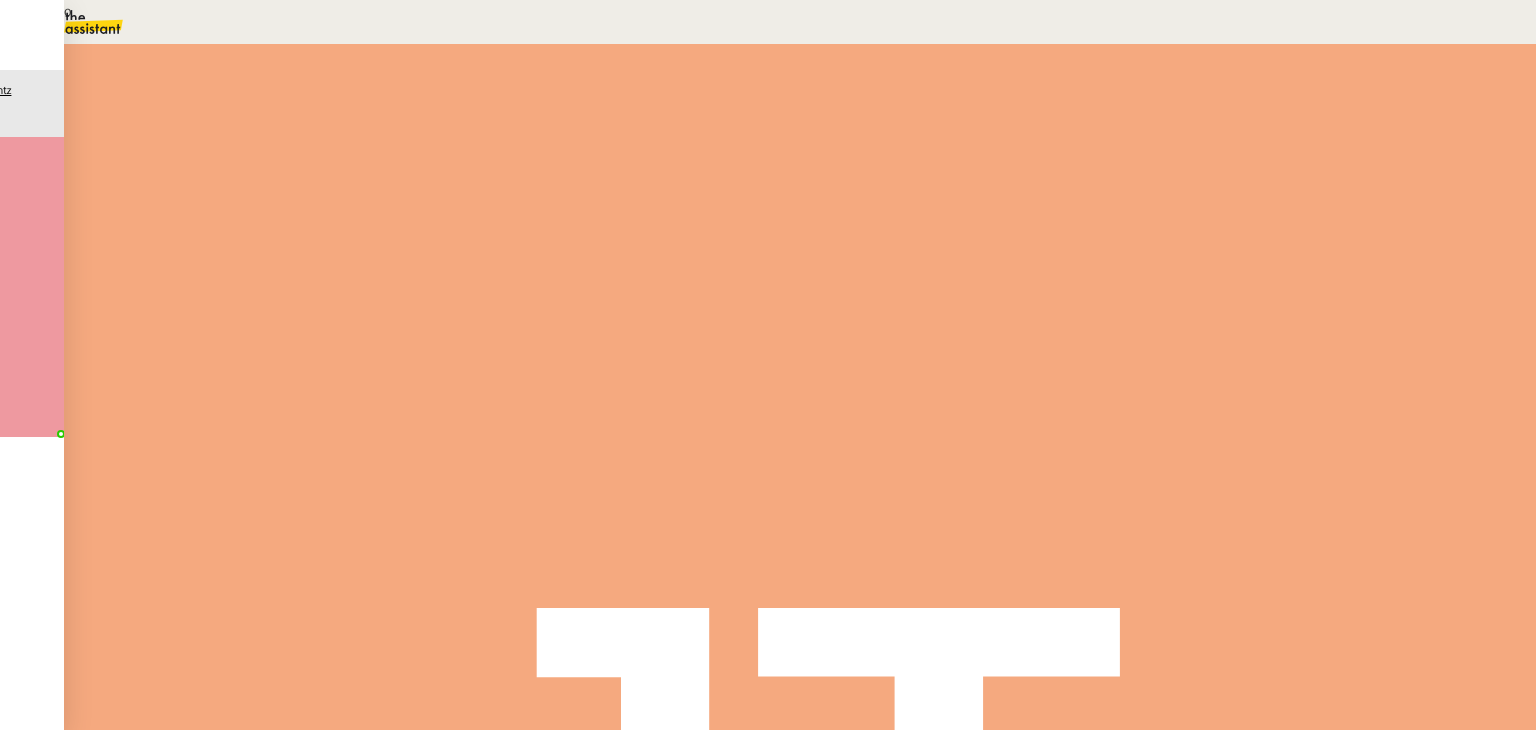 type on "Script vidéo" 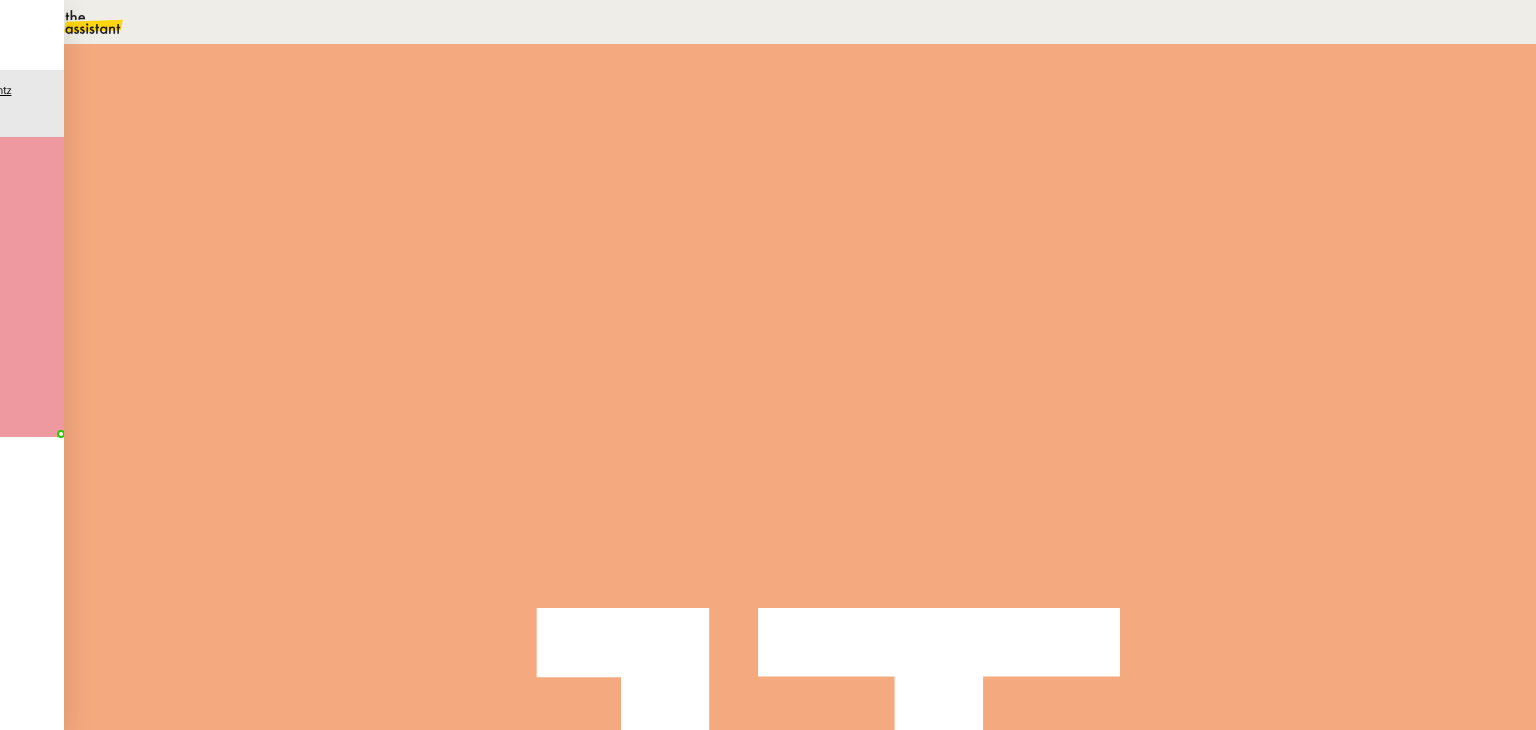 click at bounding box center [267, 340] 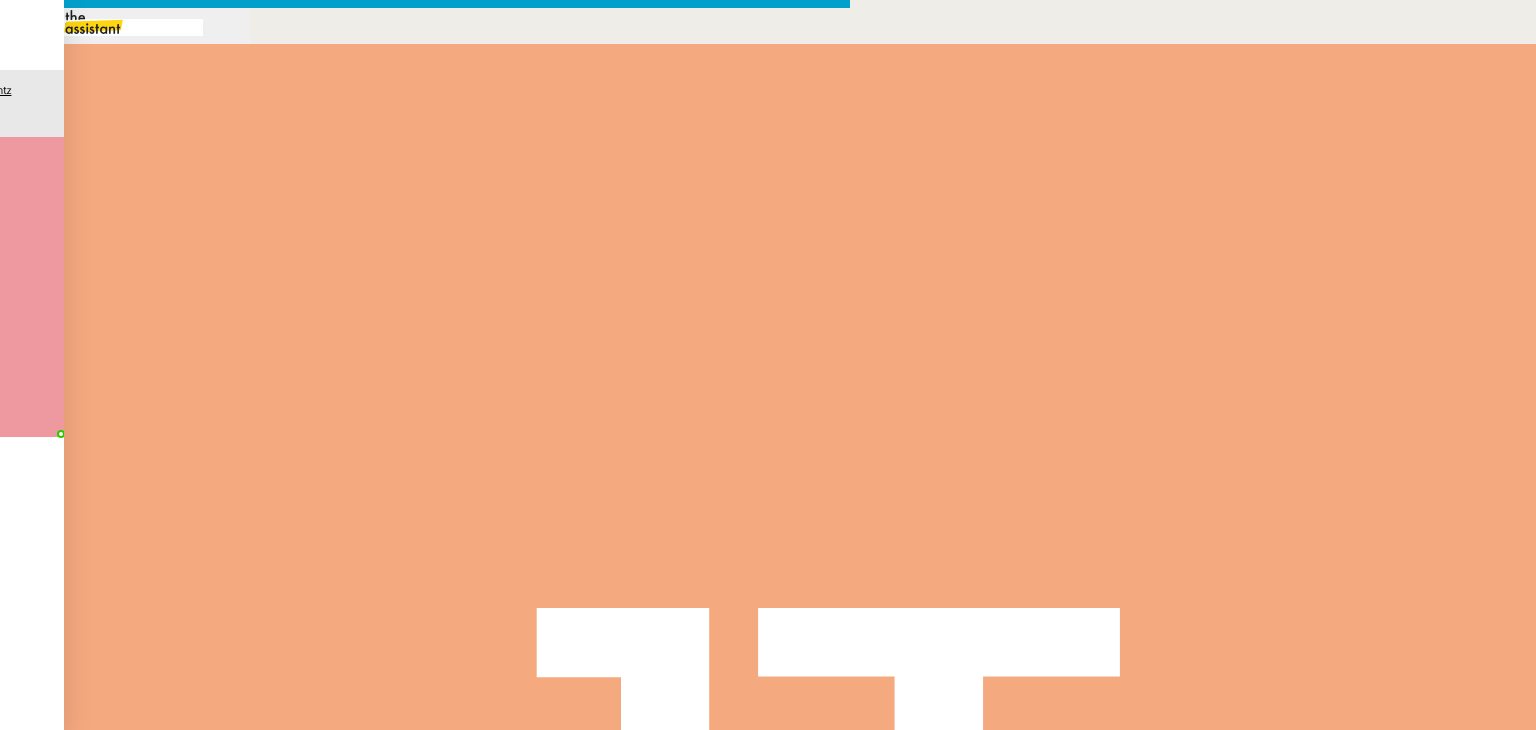click at bounding box center [425, 837] 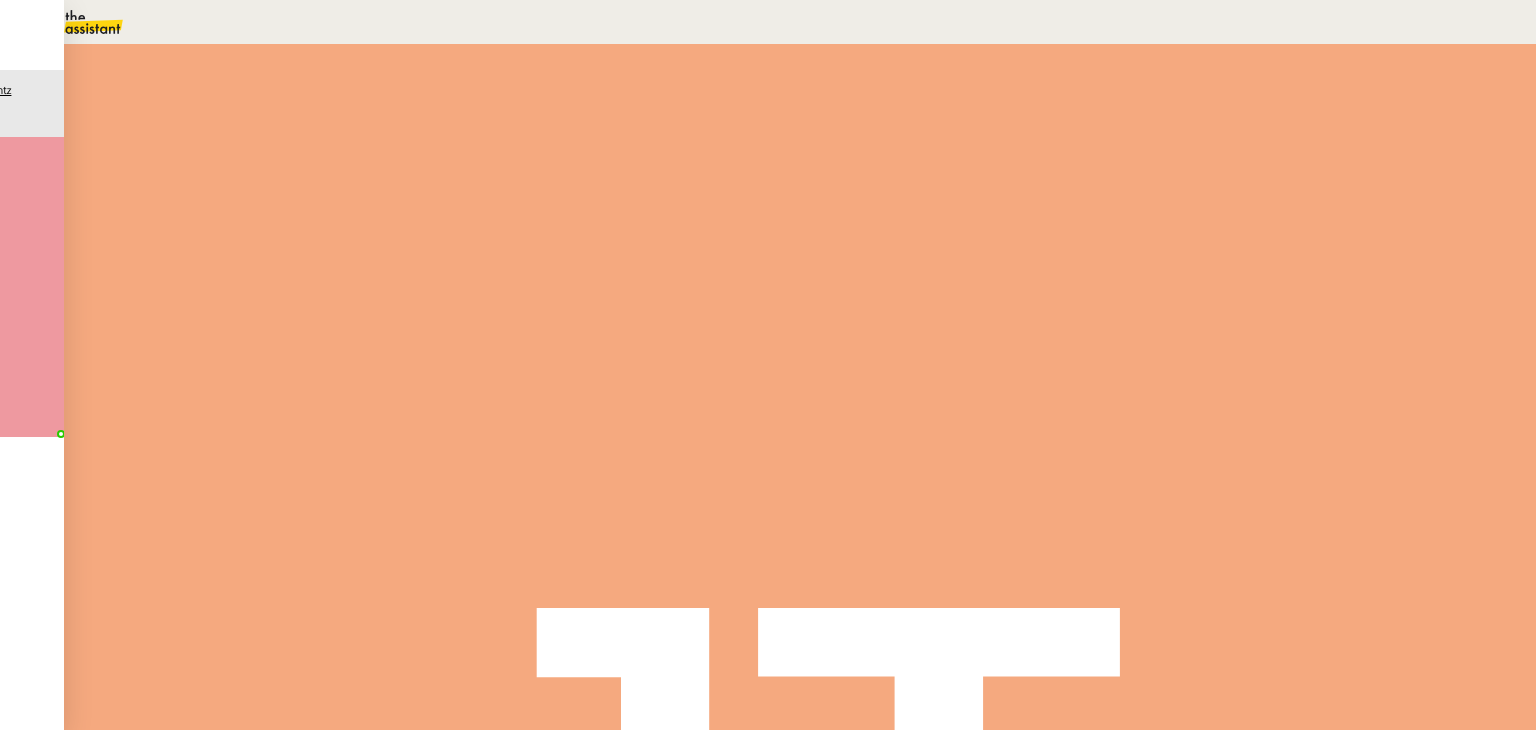 scroll, scrollTop: 0, scrollLeft: 0, axis: both 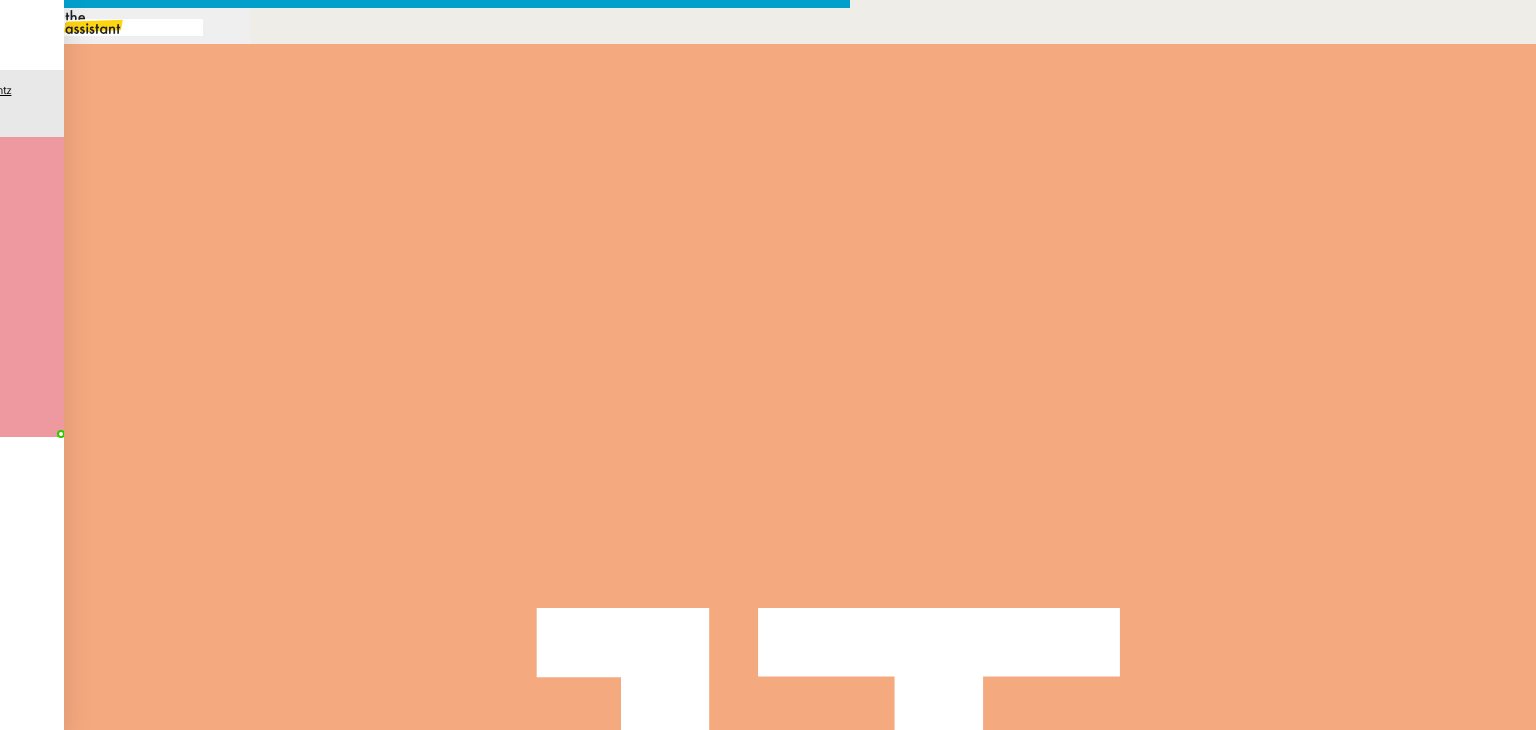 click on "Service TA - VOYAGE - PROPOSITION GLOBALE    A utiliser dans le cadre de proposition de déplacement TA - RELANCE CLIENT (EN)    Relancer un client lorsqu'il n'a pas répondu à un précédent message BAFERTY - MAIL AUDITION    A utiliser dans le cadre de la procédure d'envoi des mails d'audition TA - PUBLICATION OFFRE D'EMPLOI     Organisation du recrutement Hugo Bentz - Relever le nombre d'abonnés    à utiliser hebdomadairement pour qu'Hugo ait les évolutions de ses réseaux sociaux  Hugo Bentz Discours de présentation du paiement sécurisé    TA - VOYAGES - PROPOSITION ITINERAIRE    Soumettre les résultats d'une recherche TA - CONFIRMATION PAIEMENT (EN)    Confirmer avec le client de modèle de transaction - Attention Plan Pro nécessaire. TA - COURRIER EXPEDIE (recommandé)    A utiliser dans le cadre de l'envoi d'un courrier recommandé TA - PARTAGE DE CALENDRIER (EN)    A utiliser pour demander au client de partager son calendrier afin de faciliter l'accès et la gestion" at bounding box center [768, 565] 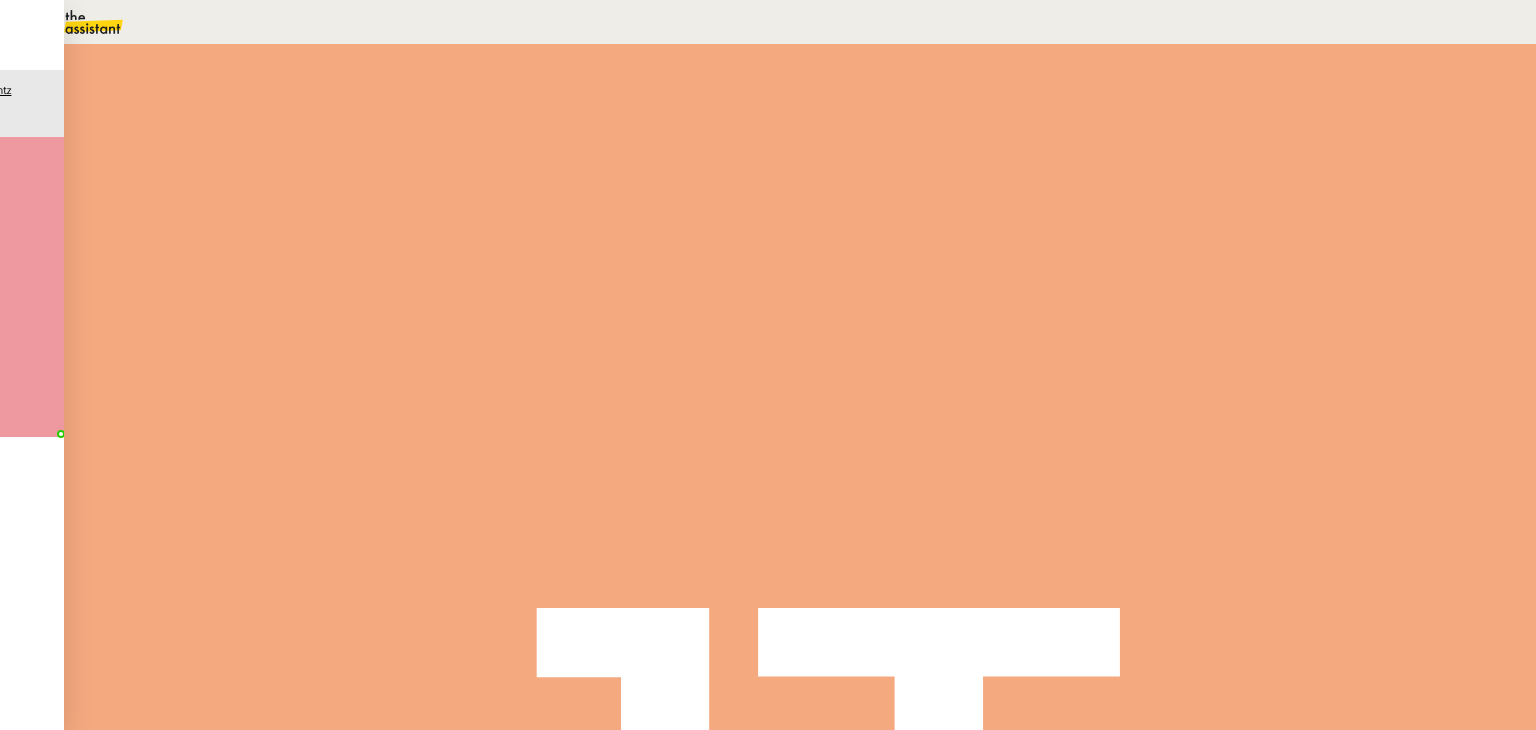scroll, scrollTop: 400, scrollLeft: 0, axis: vertical 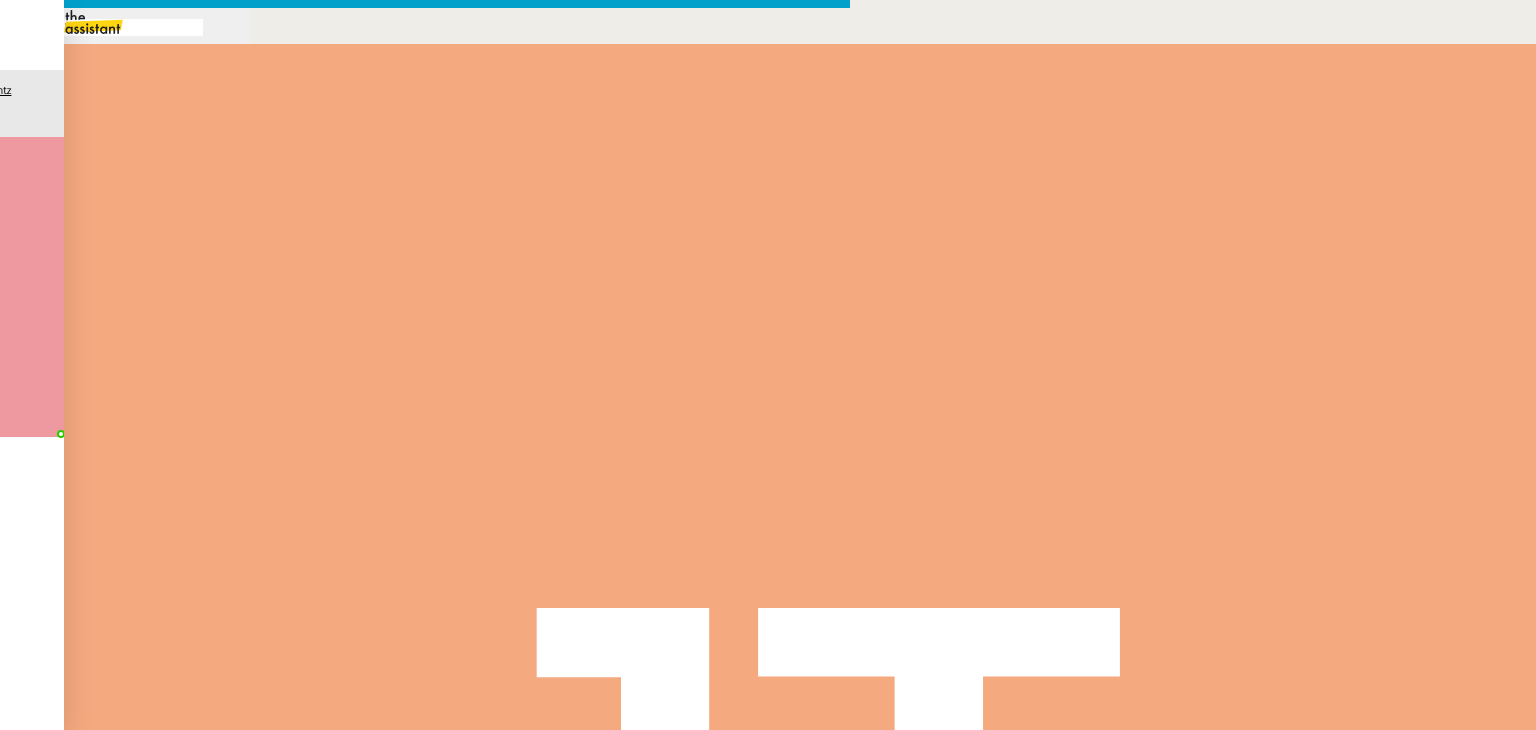 click on "Service TA - VOYAGE - PROPOSITION GLOBALE    A utiliser dans le cadre de proposition de déplacement TA - RELANCE CLIENT (EN)    Relancer un client lorsqu'il n'a pas répondu à un précédent message BAFERTY - MAIL AUDITION    A utiliser dans le cadre de la procédure d'envoi des mails d'audition TA - PUBLICATION OFFRE D'EMPLOI     Organisation du recrutement Hugo Bentz - Relever le nombre d'abonnés    à utiliser hebdomadairement pour qu'Hugo ait les évolutions de ses réseaux sociaux  Hugo Bentz Discours de présentation du paiement sécurisé    TA - VOYAGES - PROPOSITION ITINERAIRE    Soumettre les résultats d'une recherche TA - CONFIRMATION PAIEMENT (EN)    Confirmer avec le client de modèle de transaction - Attention Plan Pro nécessaire. TA - COURRIER EXPEDIE (recommandé)    A utiliser dans le cadre de l'envoi d'un courrier recommandé TA - PARTAGE DE CALENDRIER (EN)    A utiliser pour demander au client de partager son calendrier afin de faciliter l'accès et la gestion" at bounding box center [768, 565] 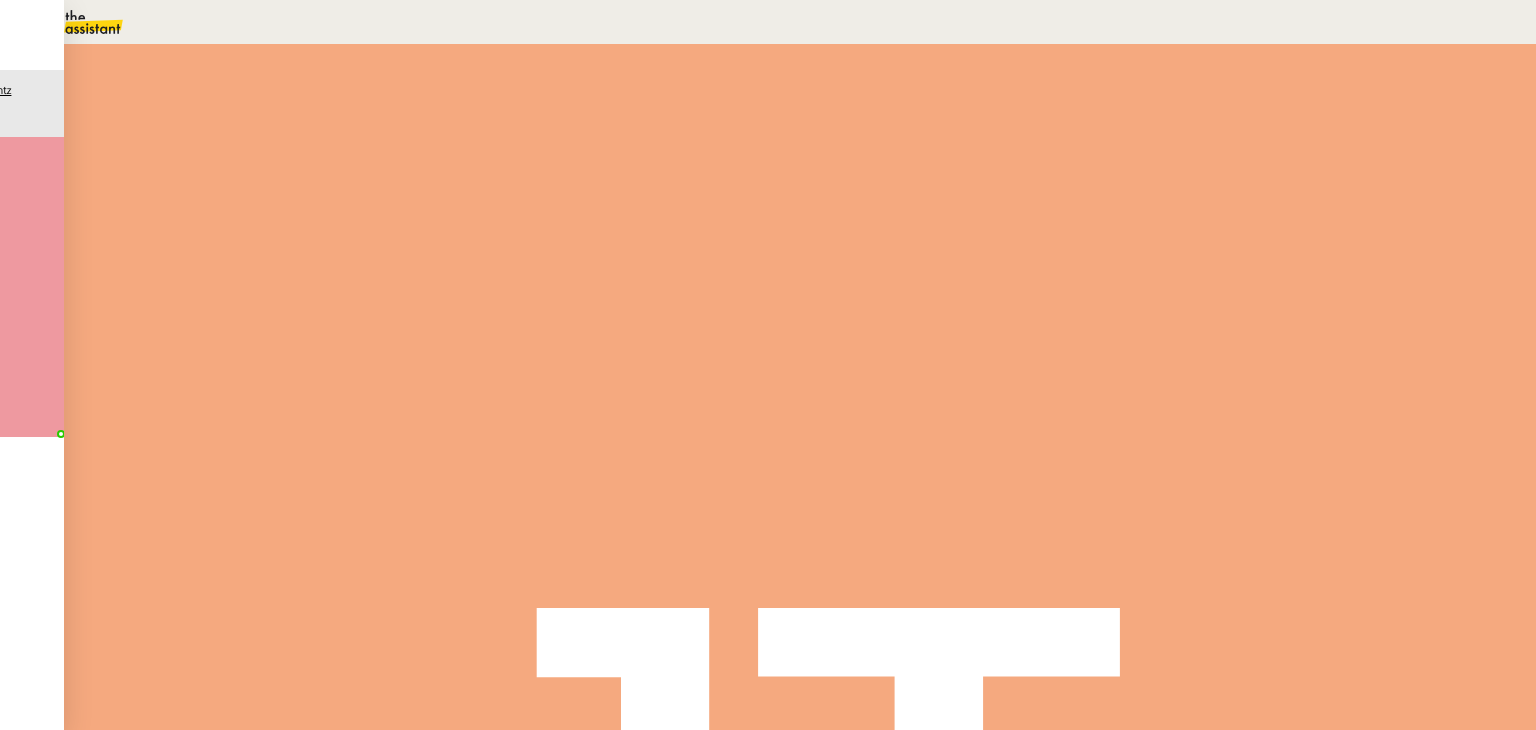 scroll, scrollTop: 0, scrollLeft: 0, axis: both 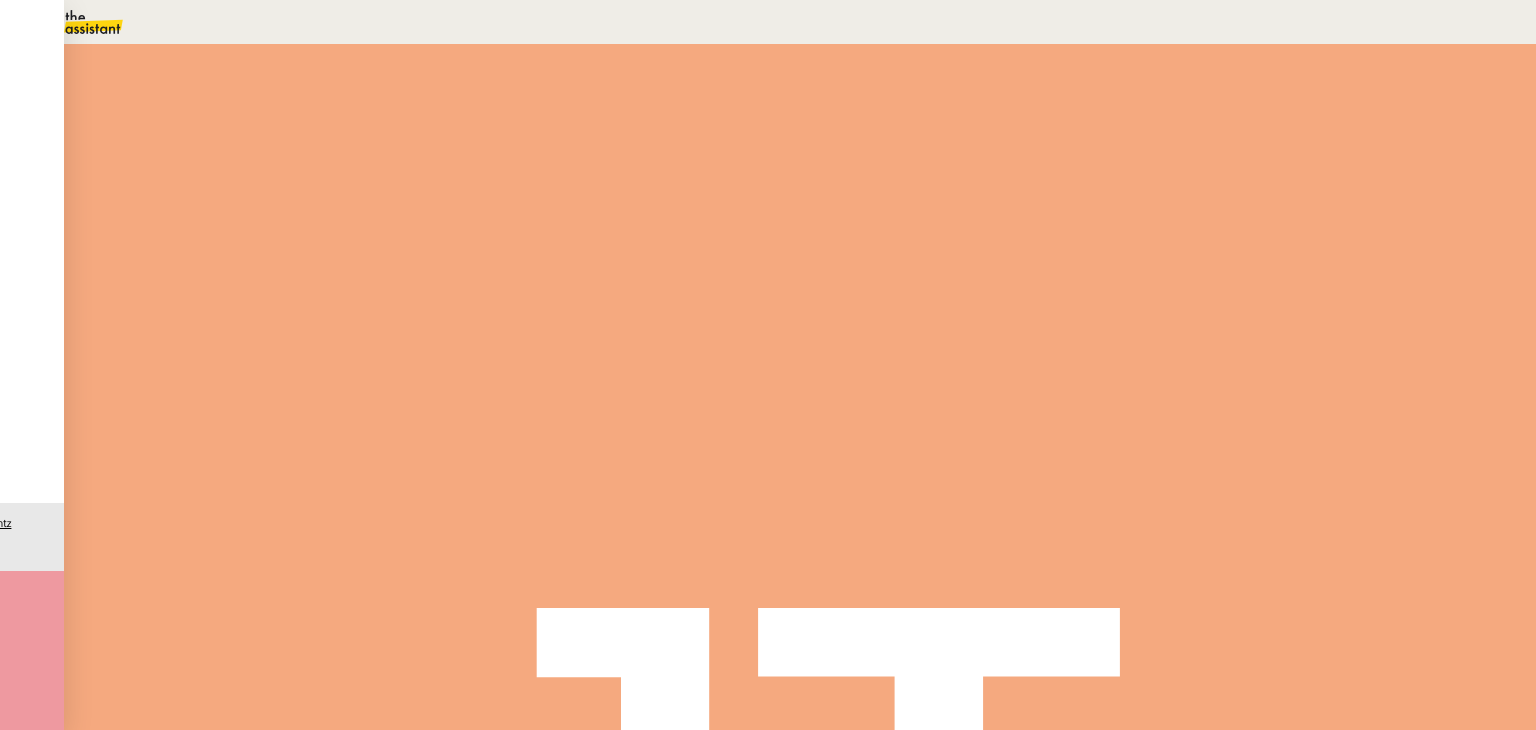 click on "Statut" at bounding box center [800, 111] 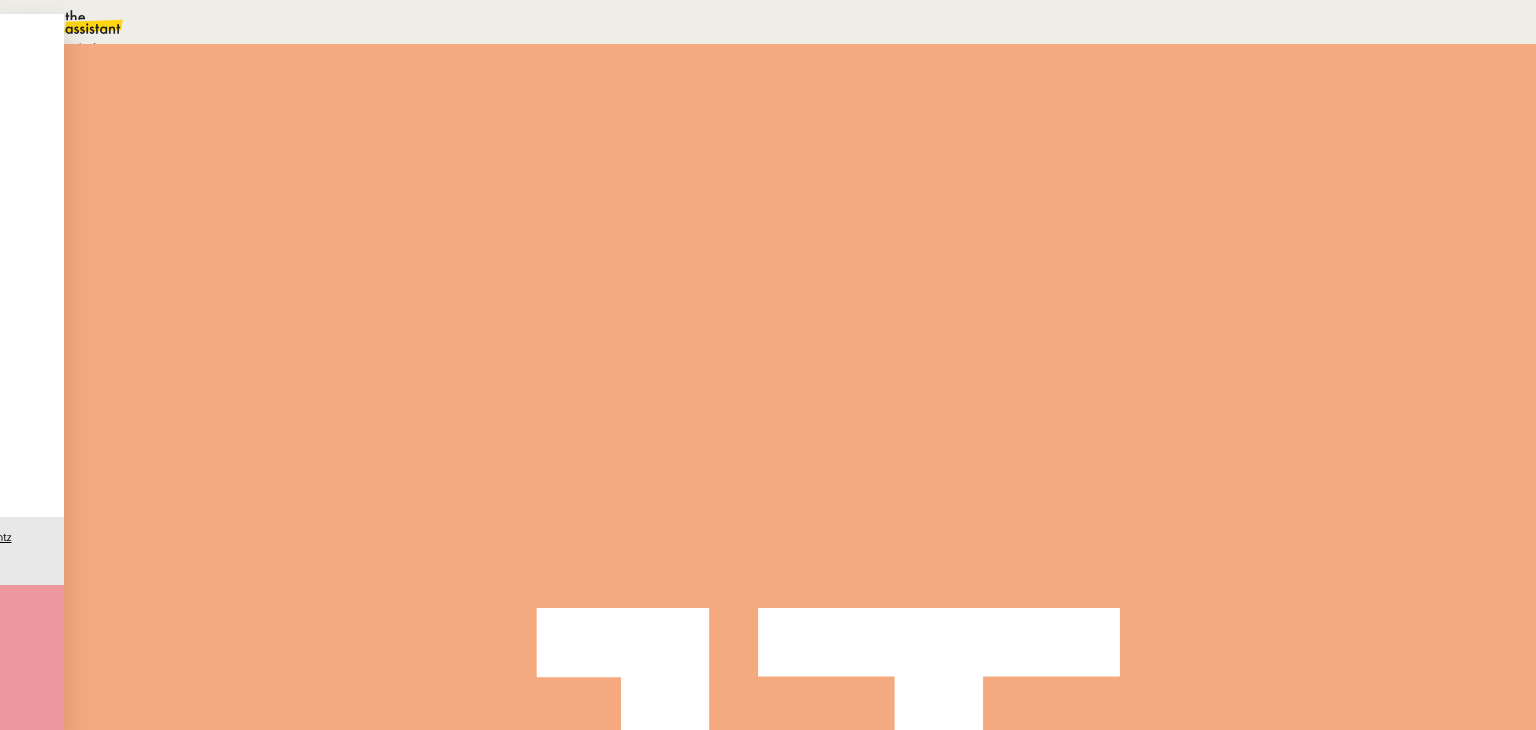 click on "Terminé Aucune action supplémentaire n'est nécessaire." at bounding box center [343, 48] 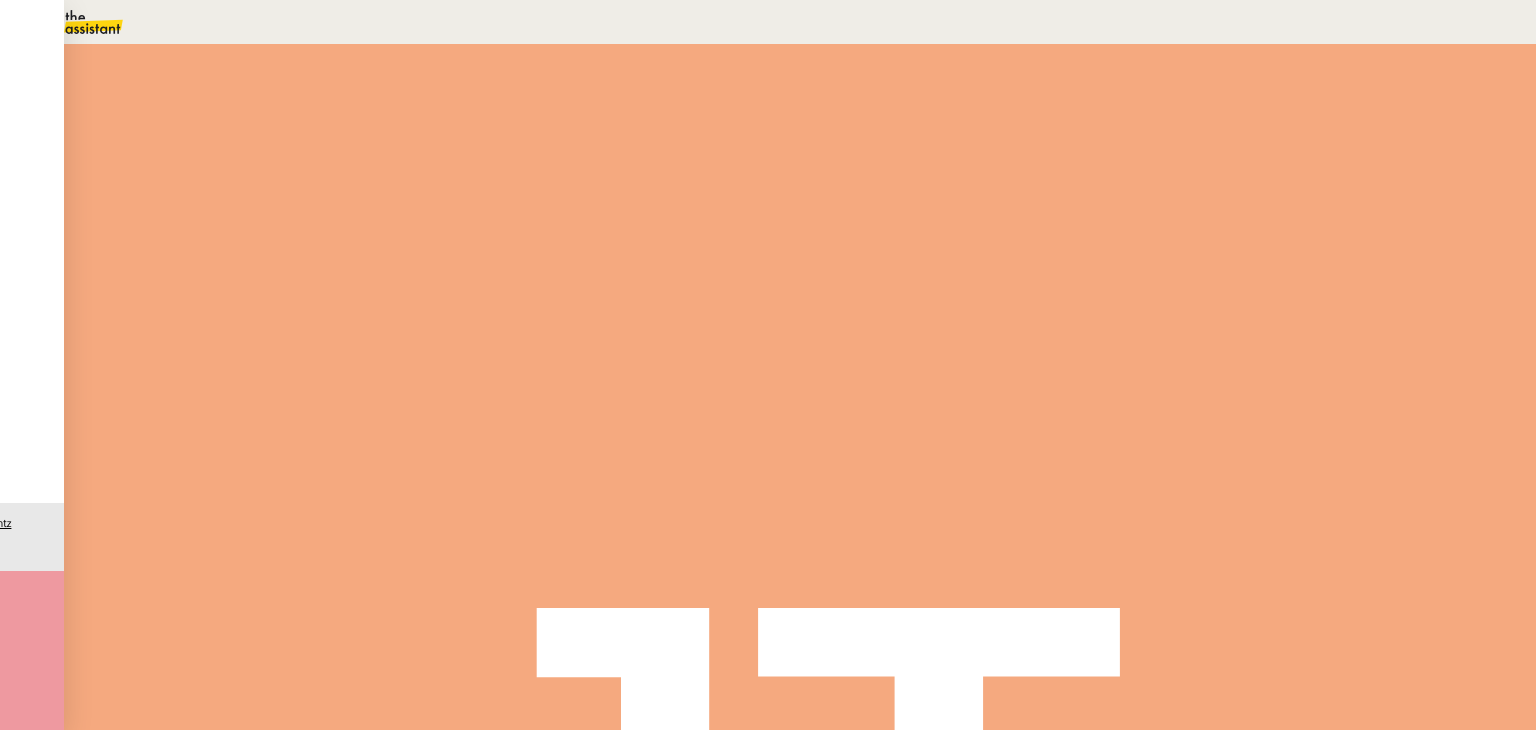 click on "Sauver" at bounding box center (1139, 188) 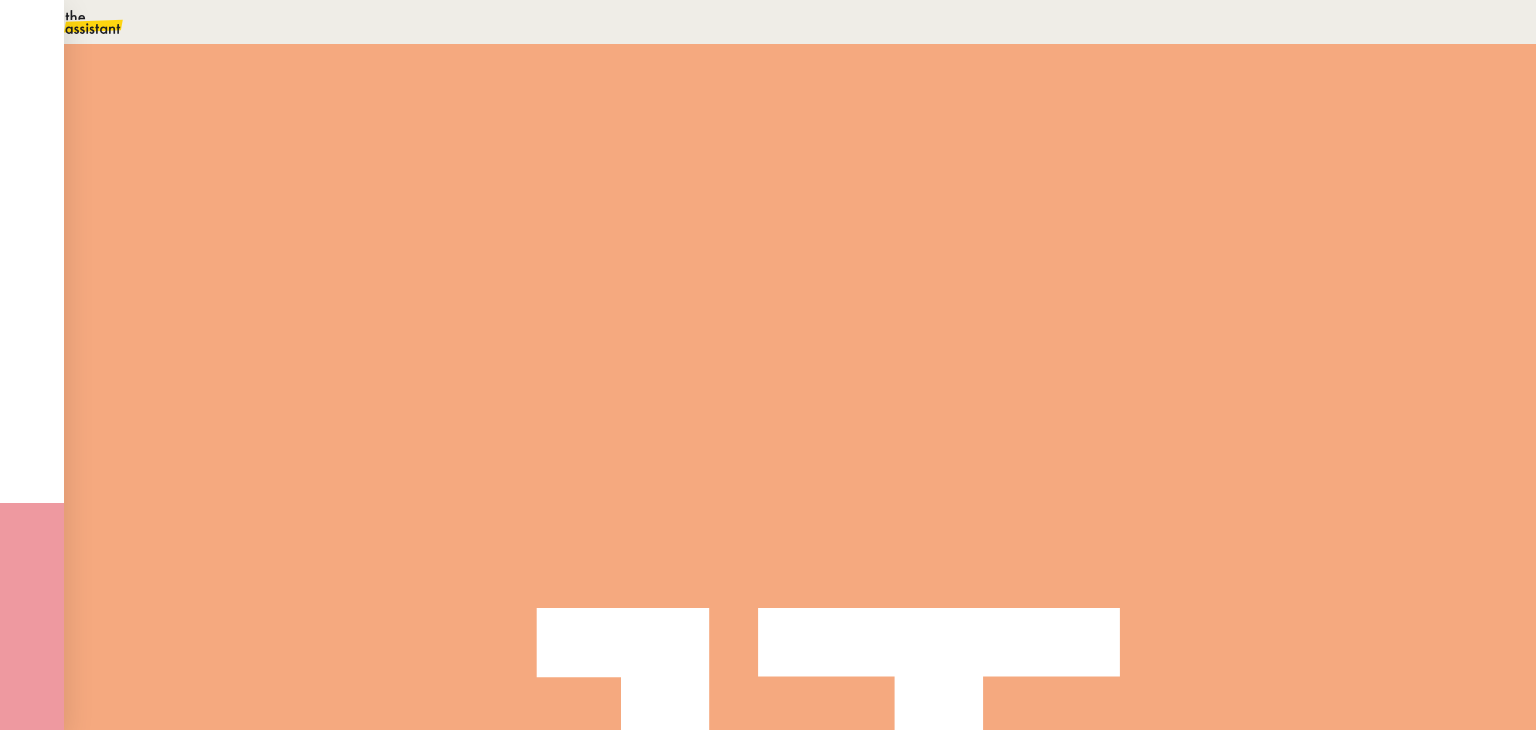 click at bounding box center (768, 790) 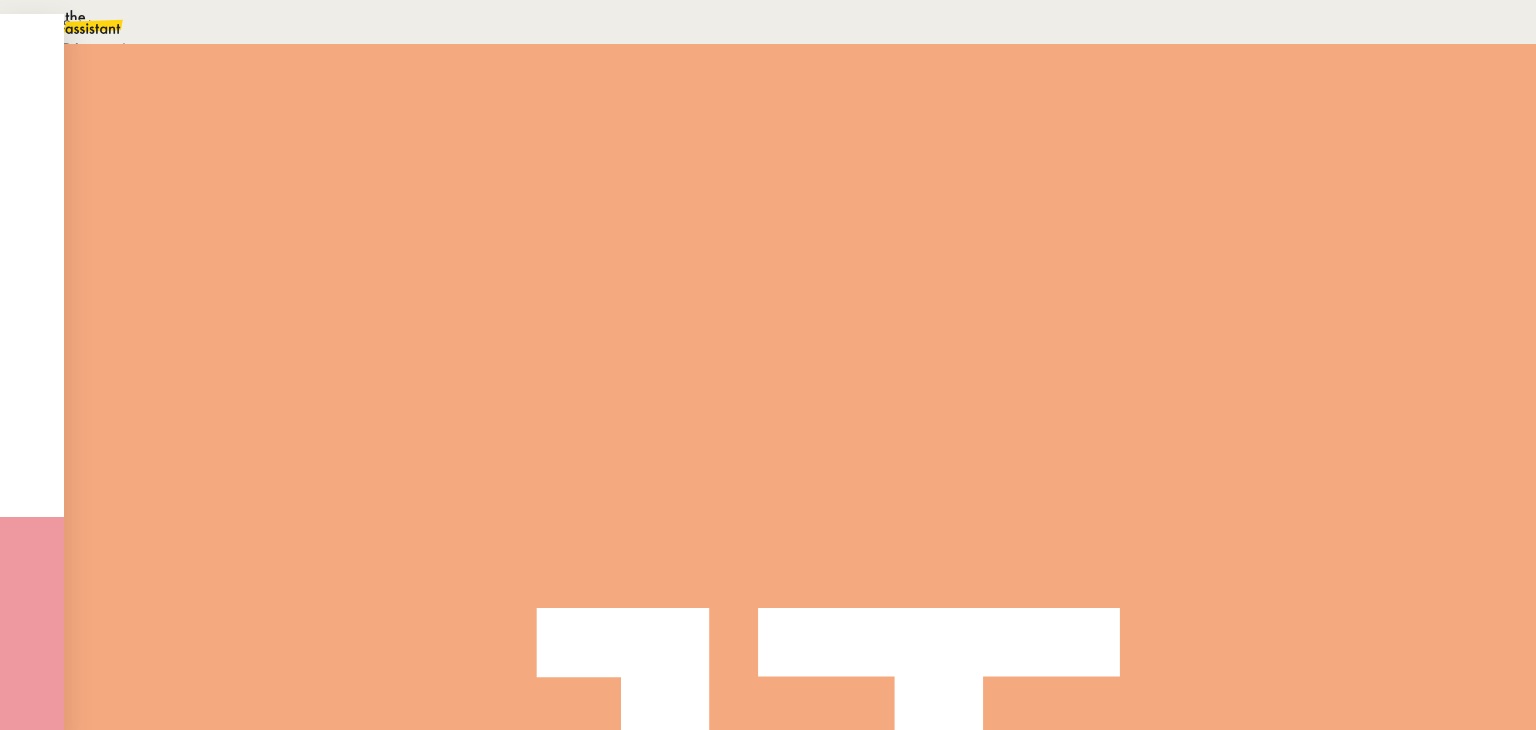 click on "Suivi" at bounding box center [76, 25] 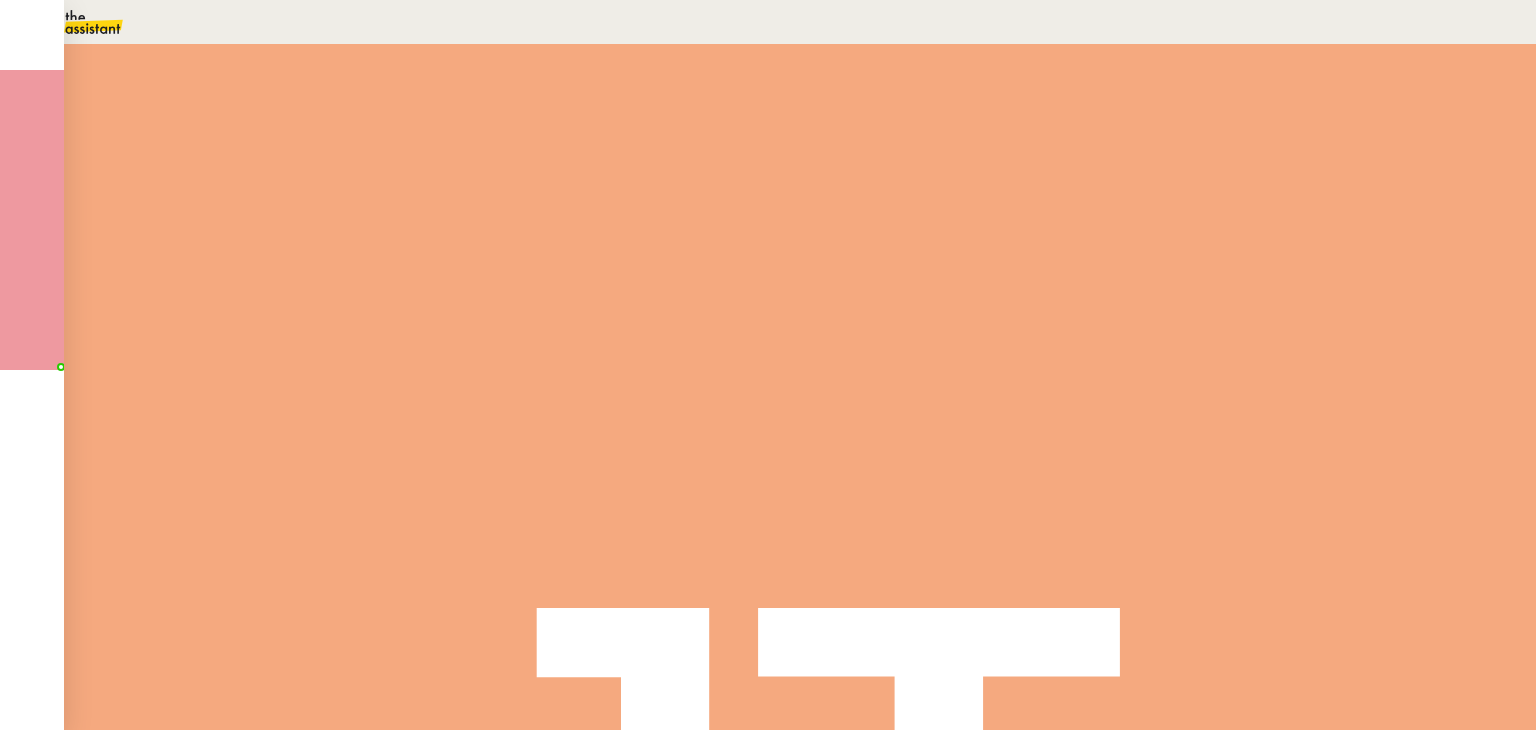 click on "04/07/2025" at bounding box center [362, 175] 